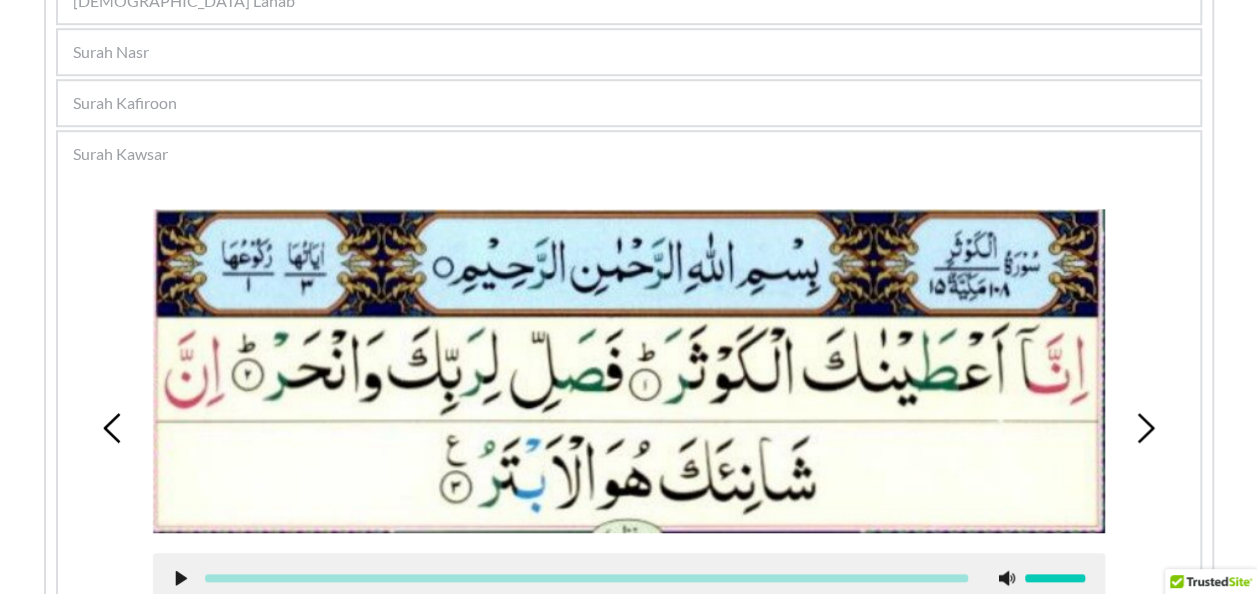 scroll, scrollTop: 713, scrollLeft: 0, axis: vertical 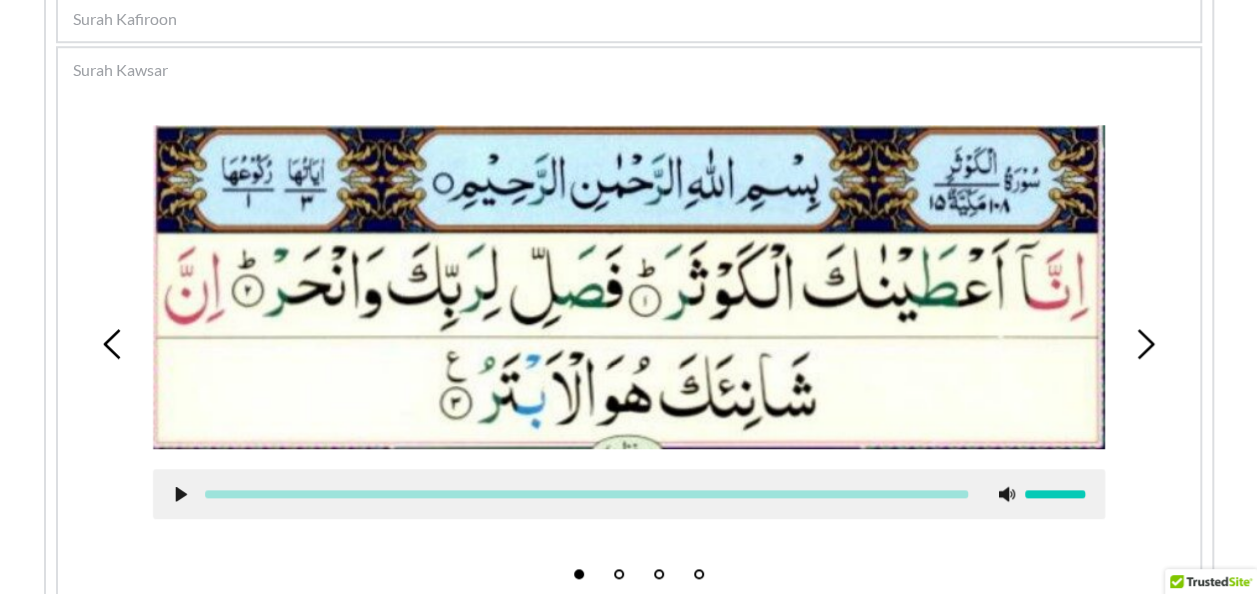 click 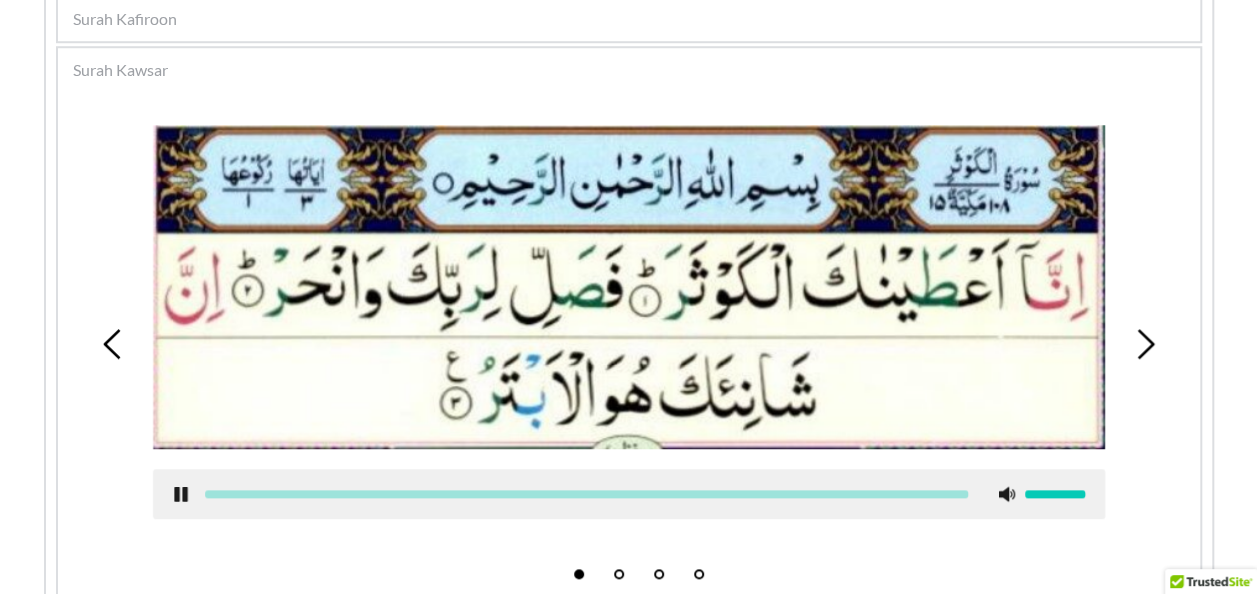 click 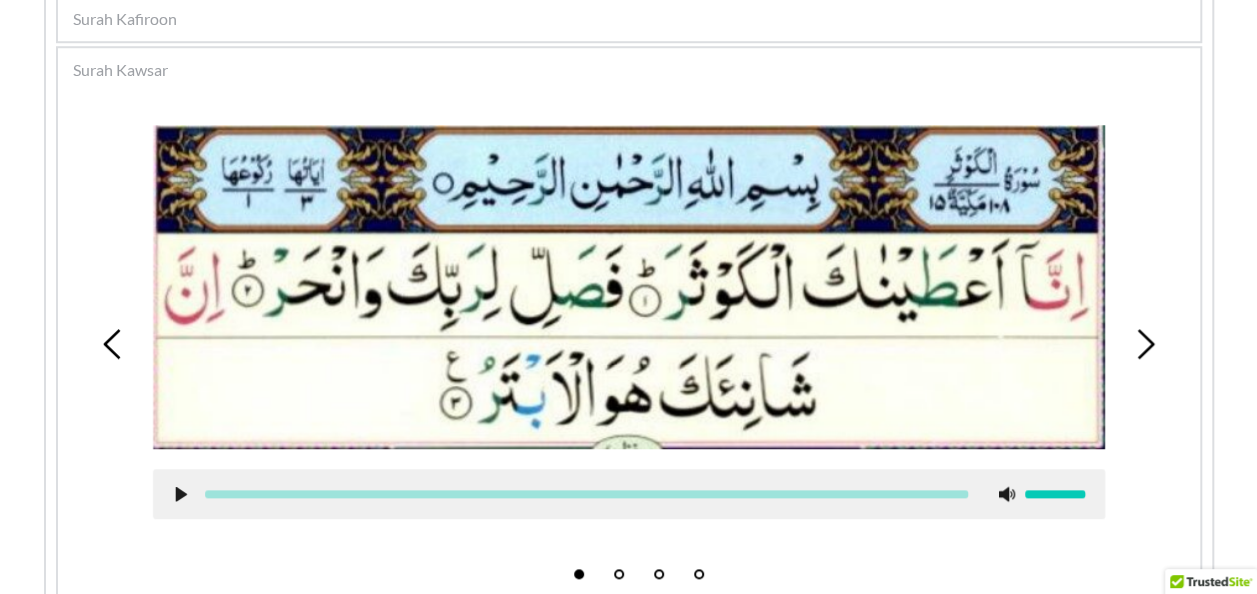click on "1 2 3 4" at bounding box center (629, 344) 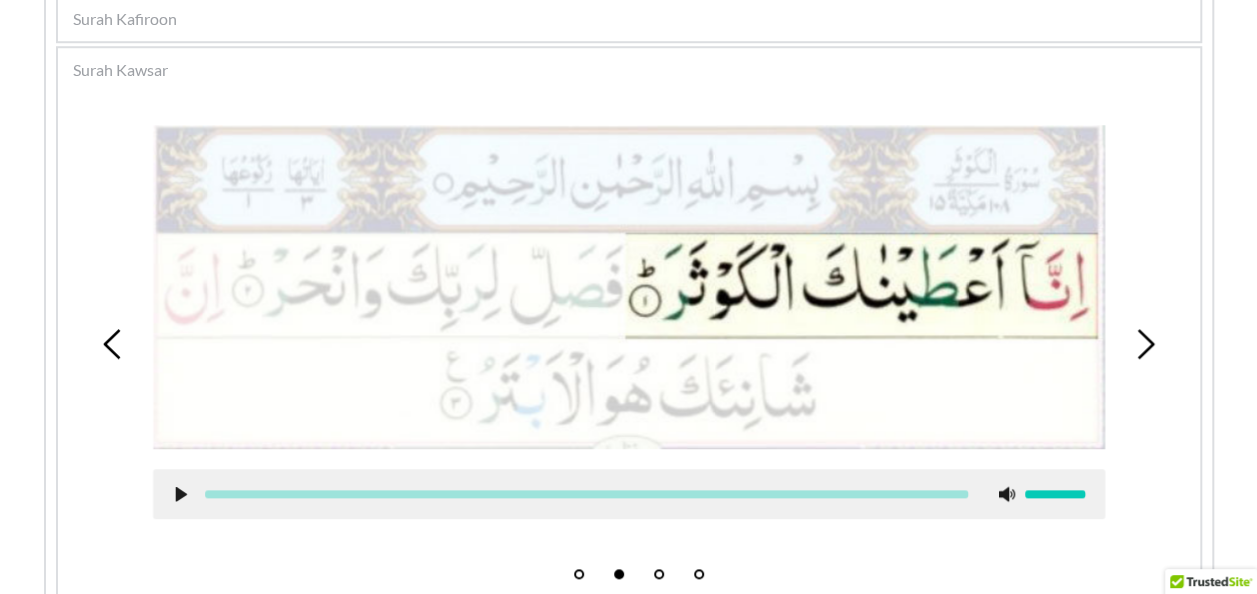 click 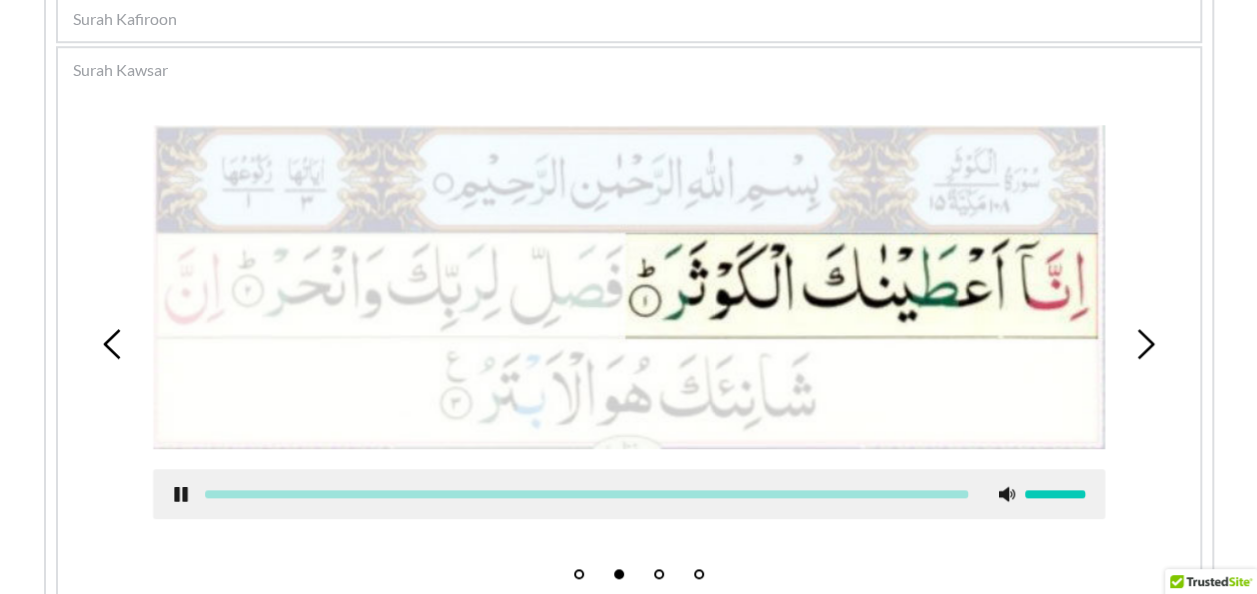 click 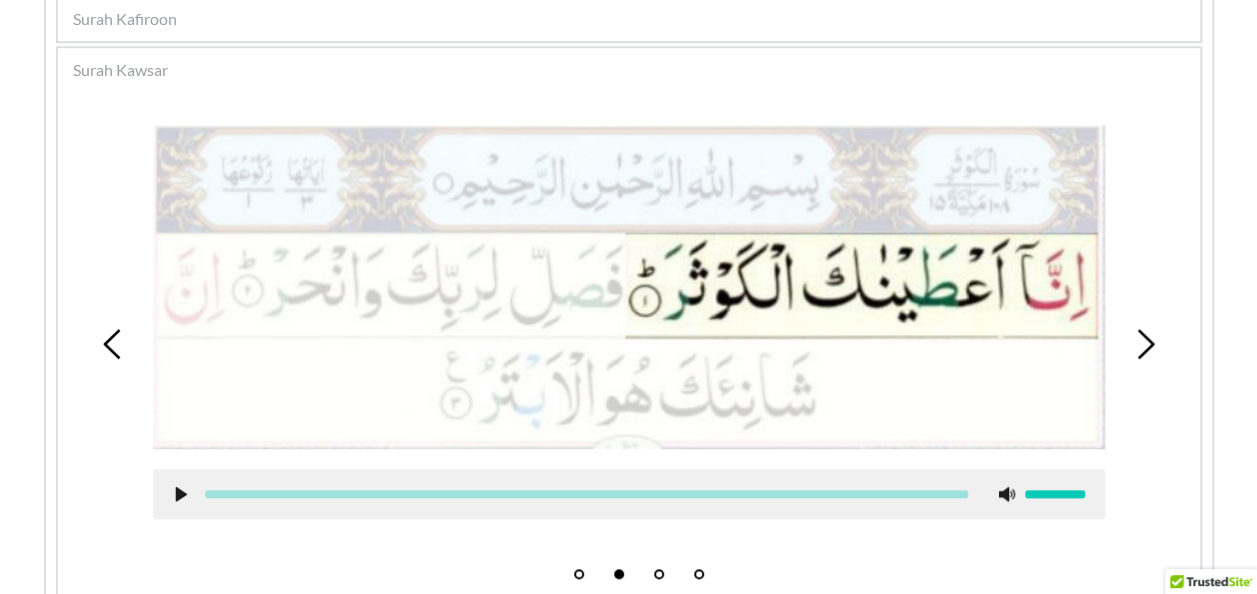 click 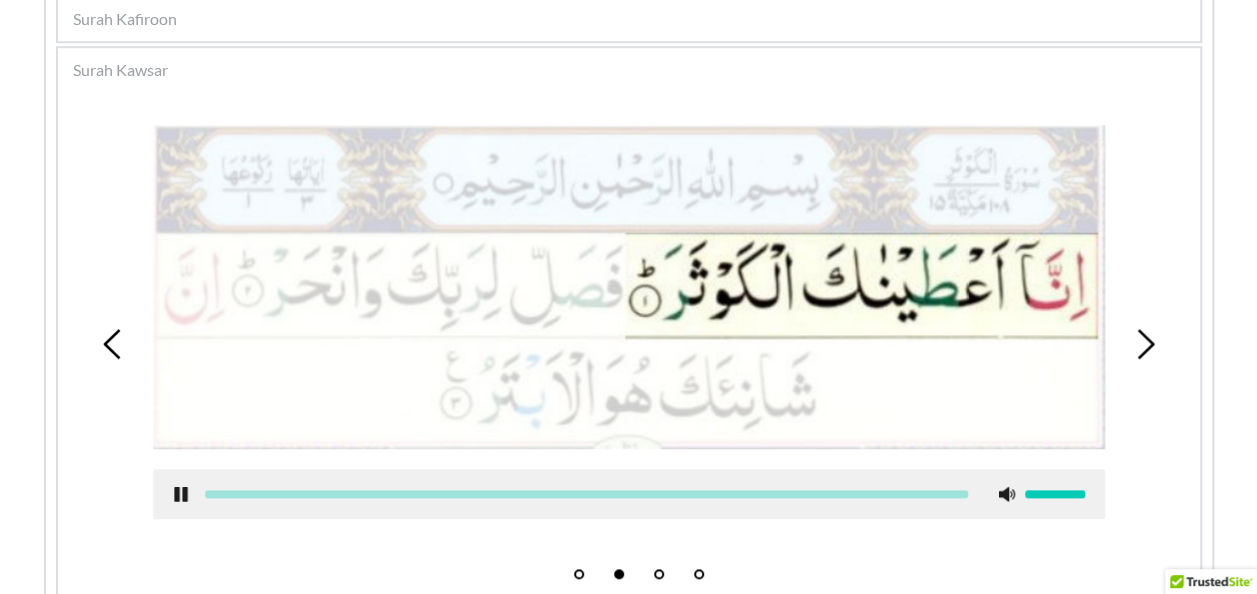 click 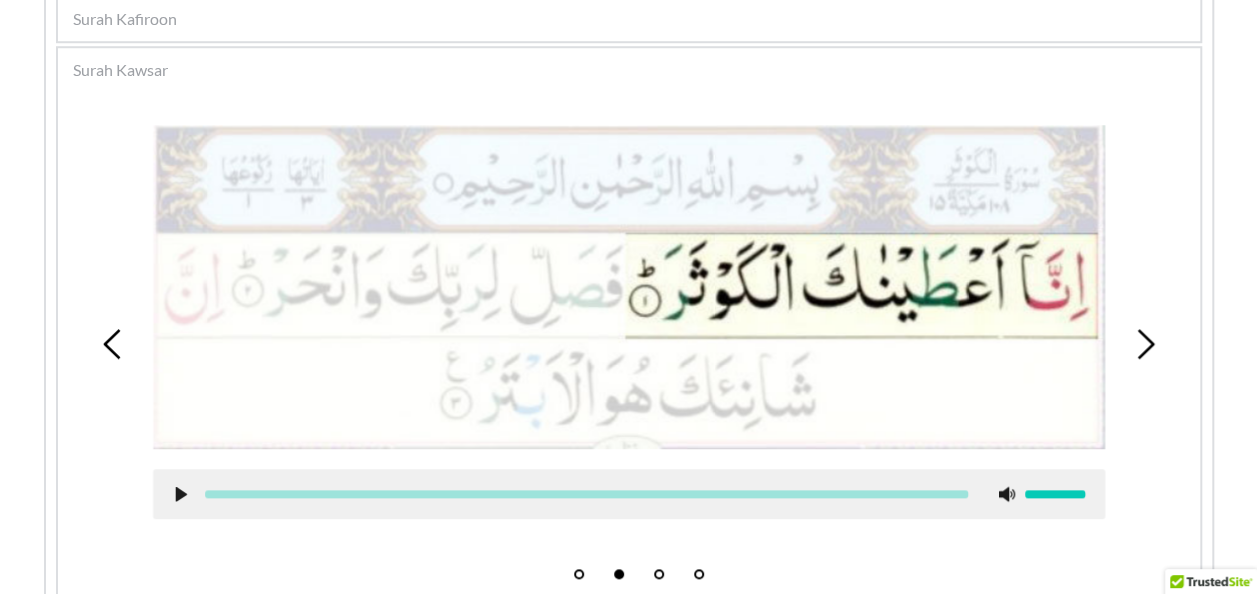 click 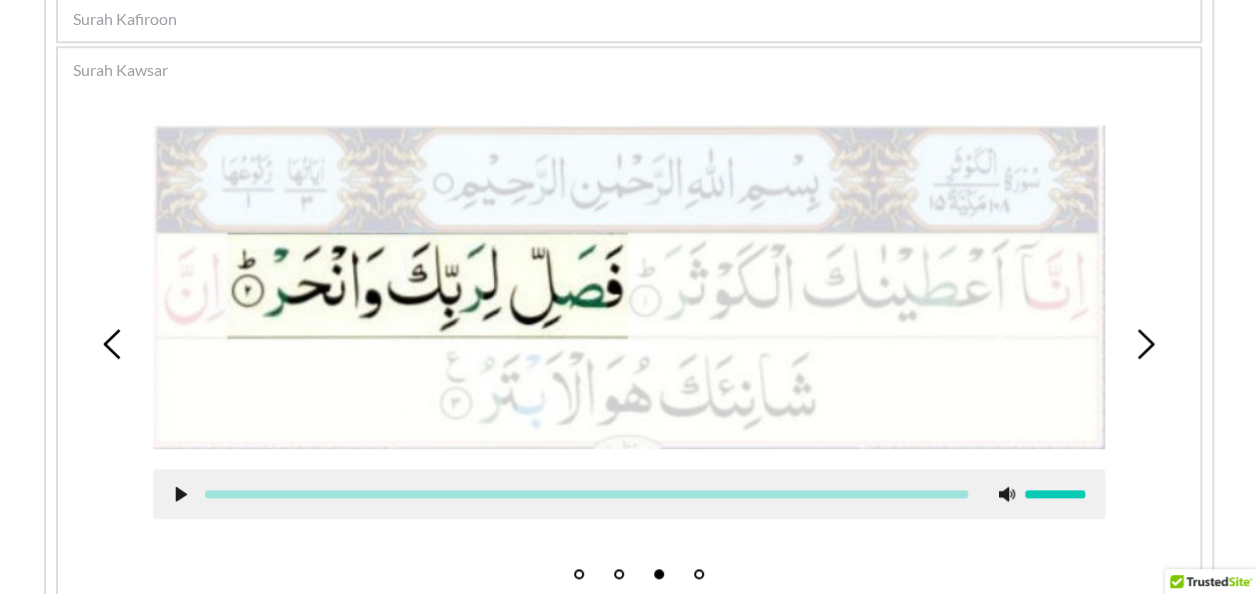 click 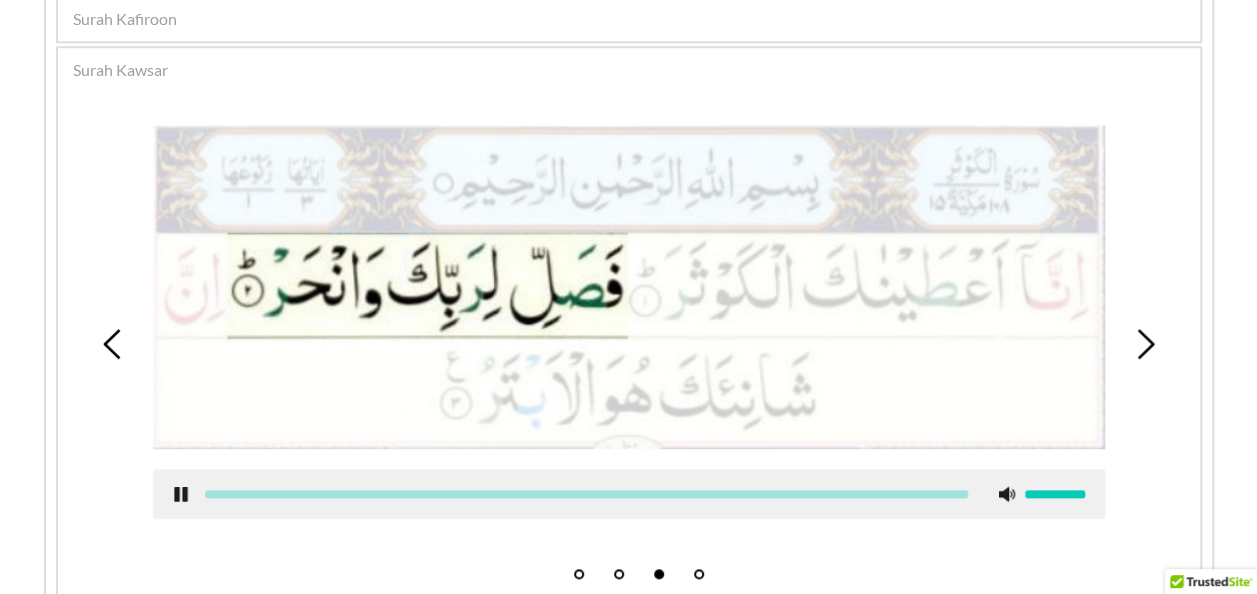 click 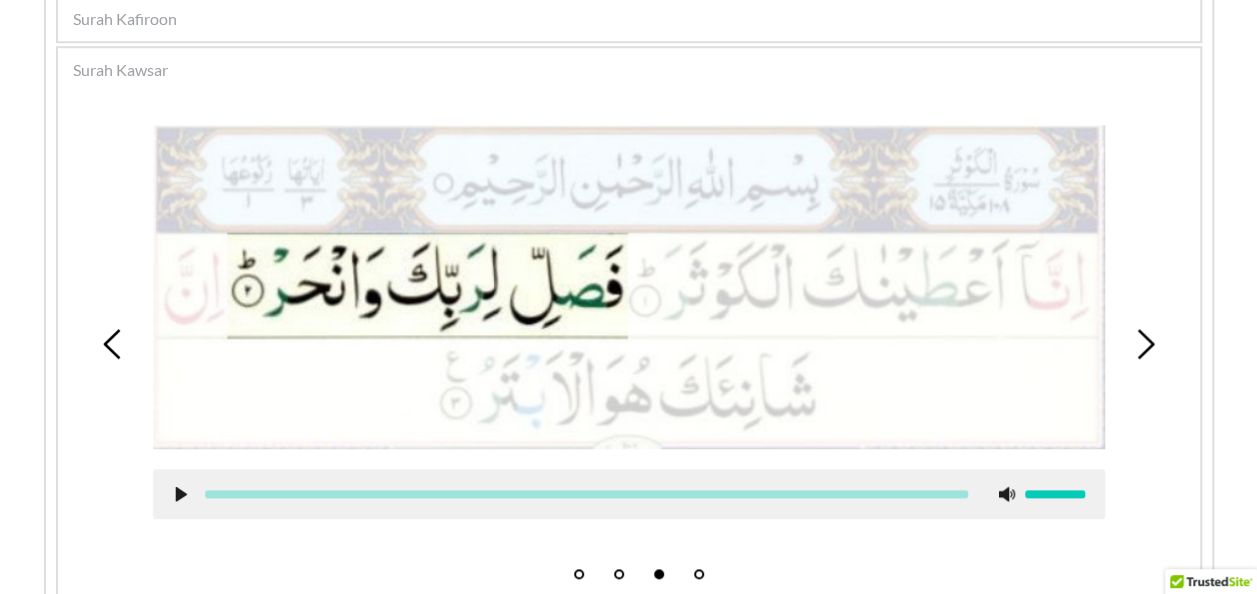click 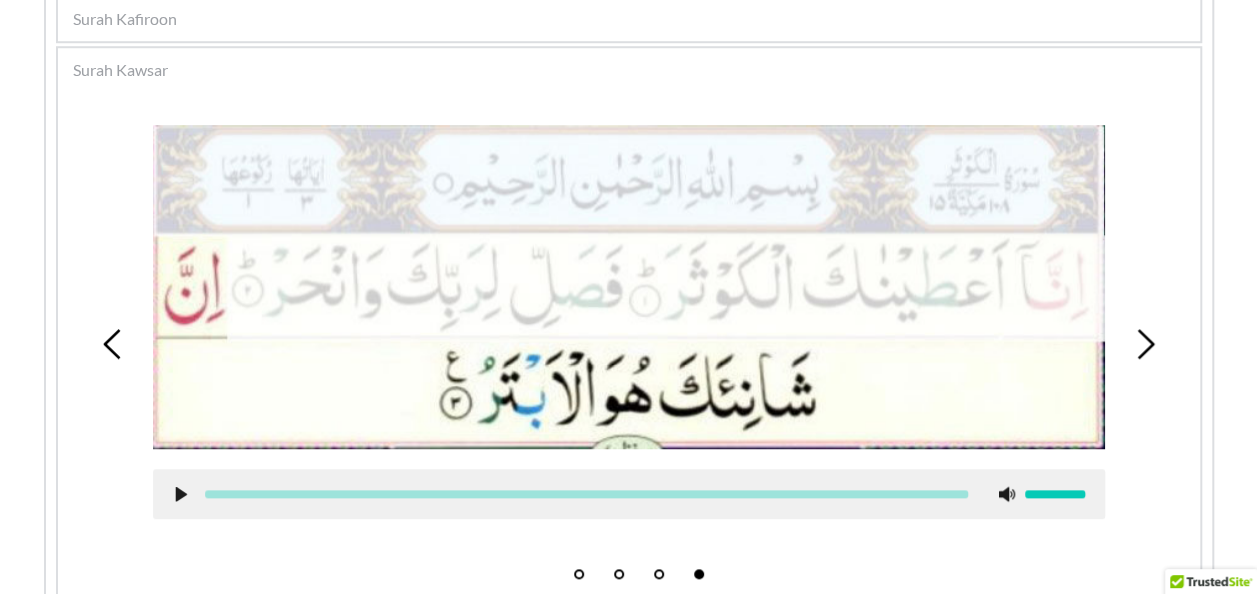 click 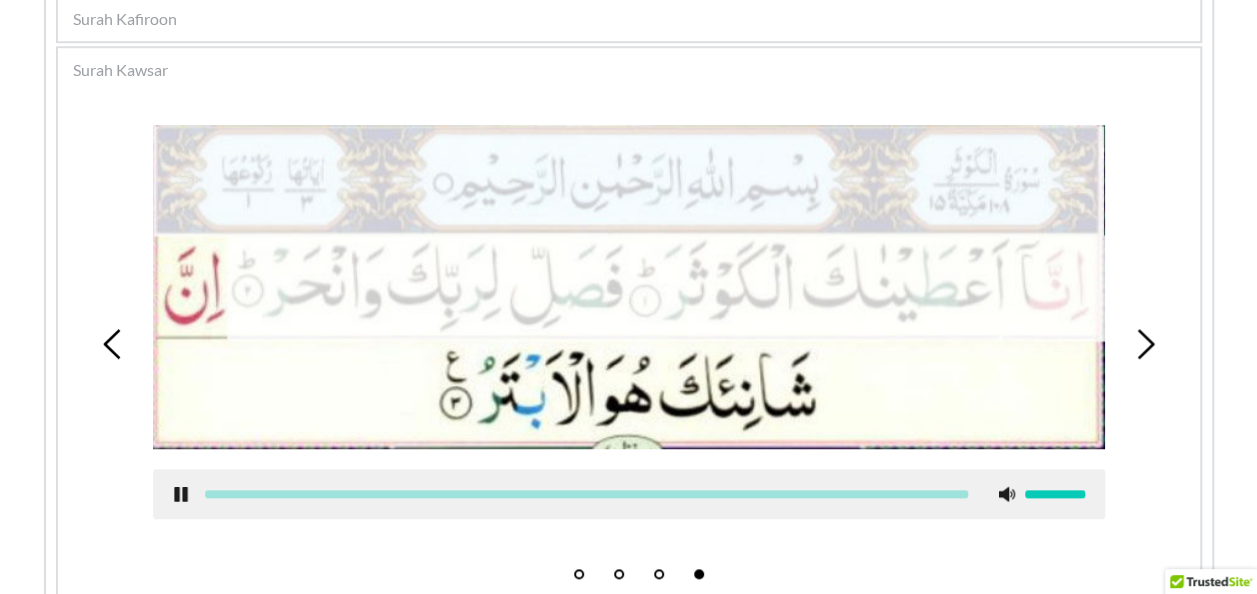 click 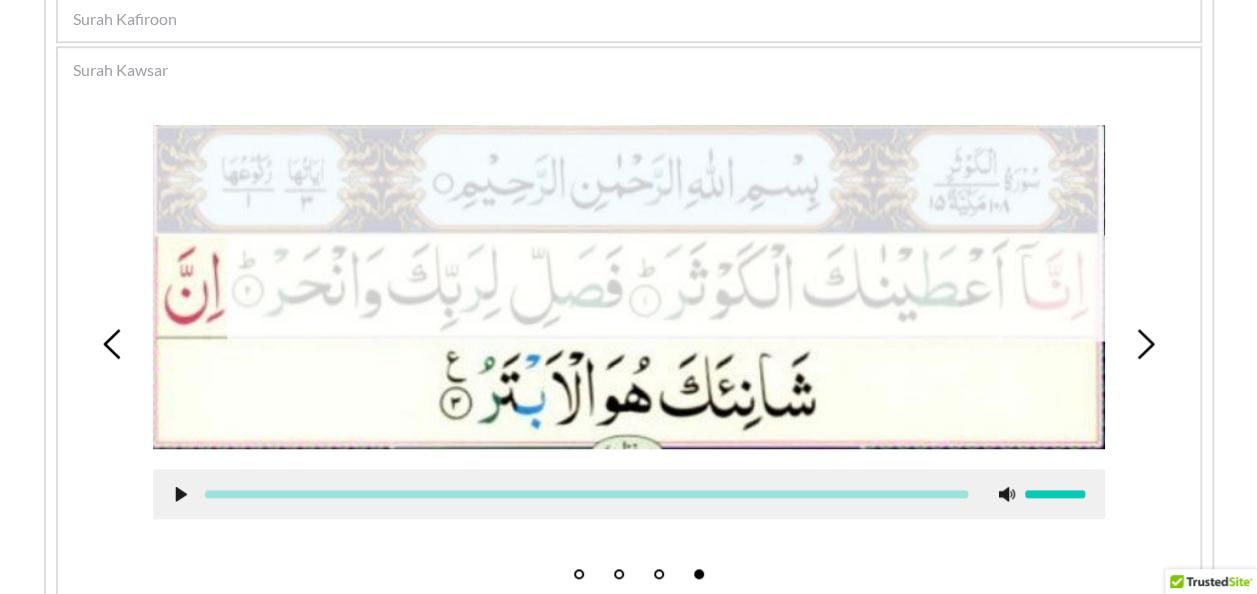 click 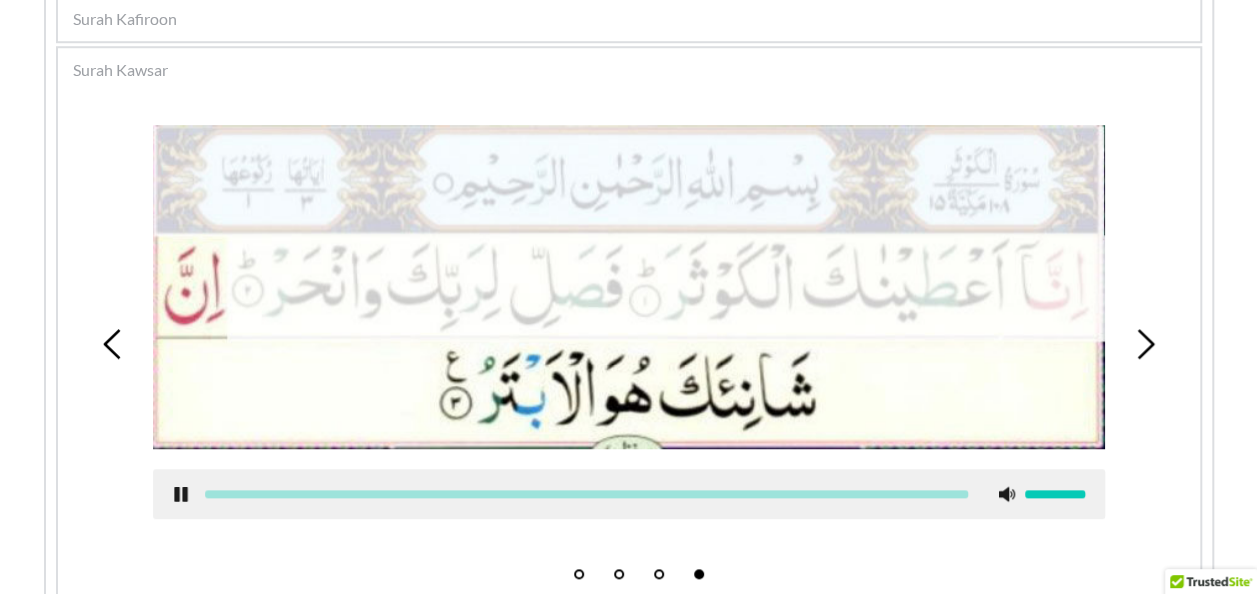 click 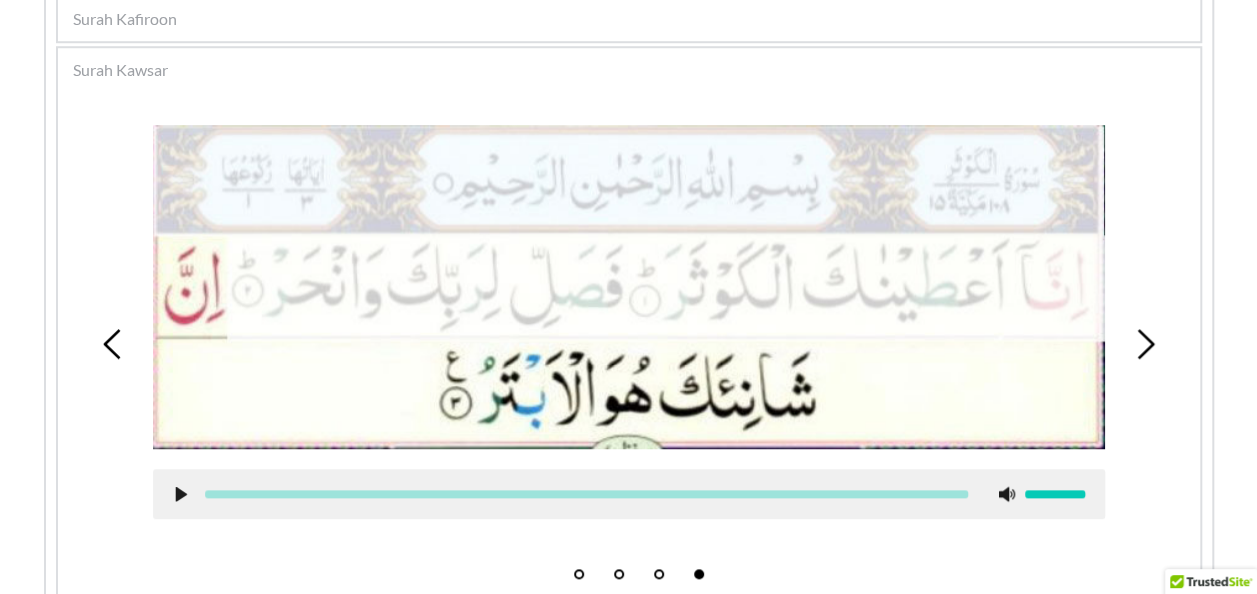 click 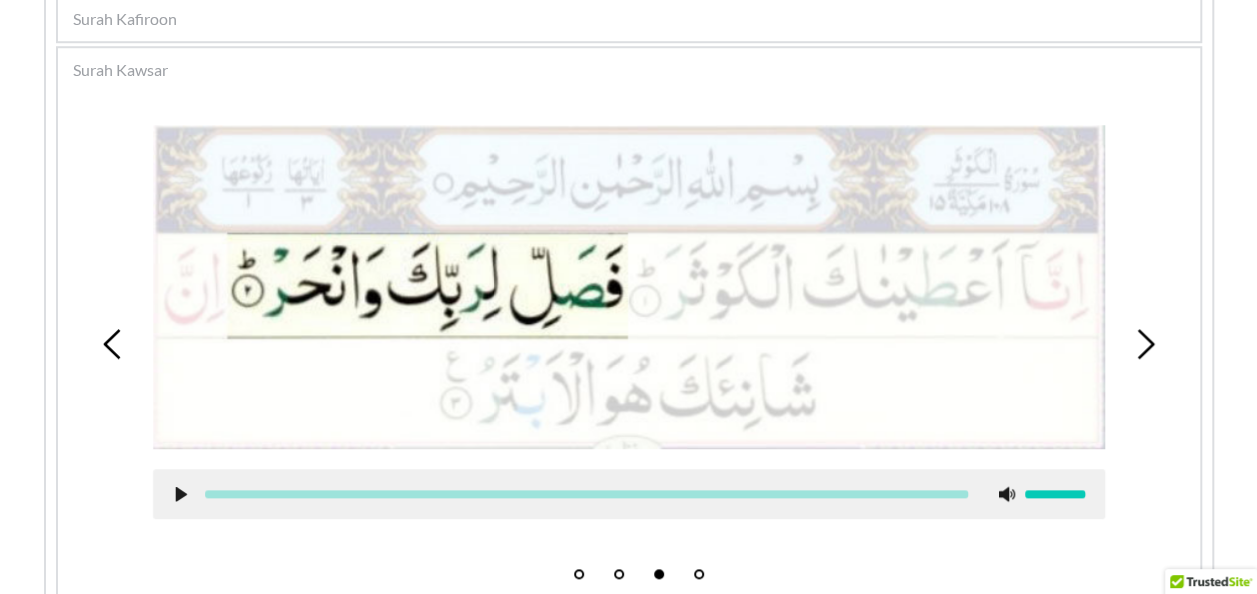 click 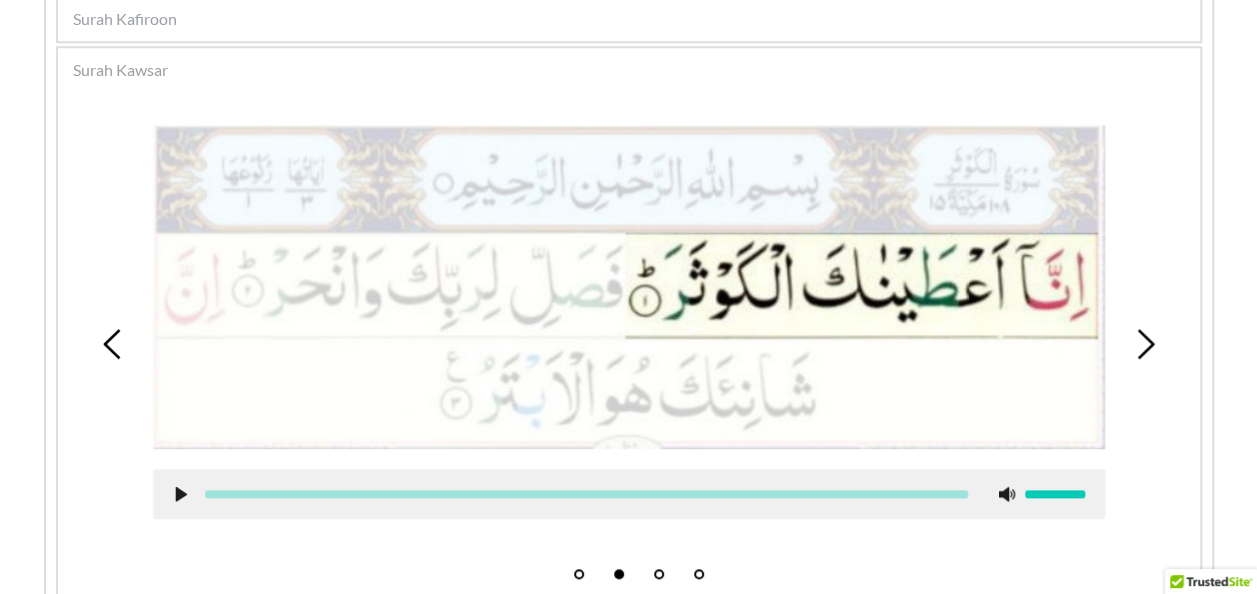 click 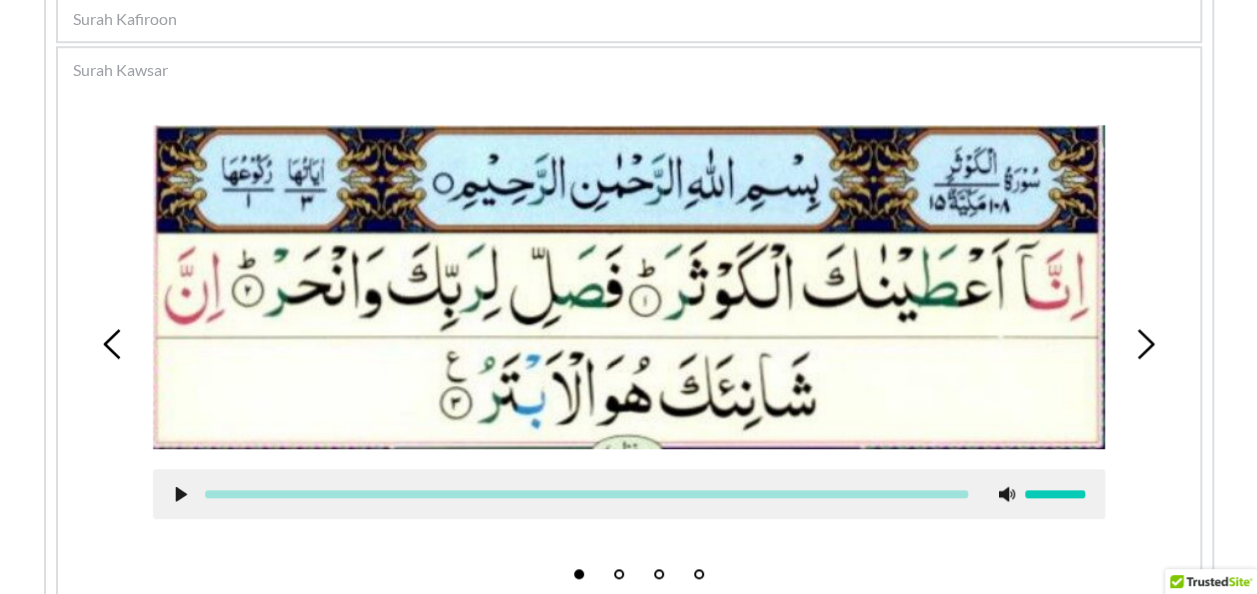 click 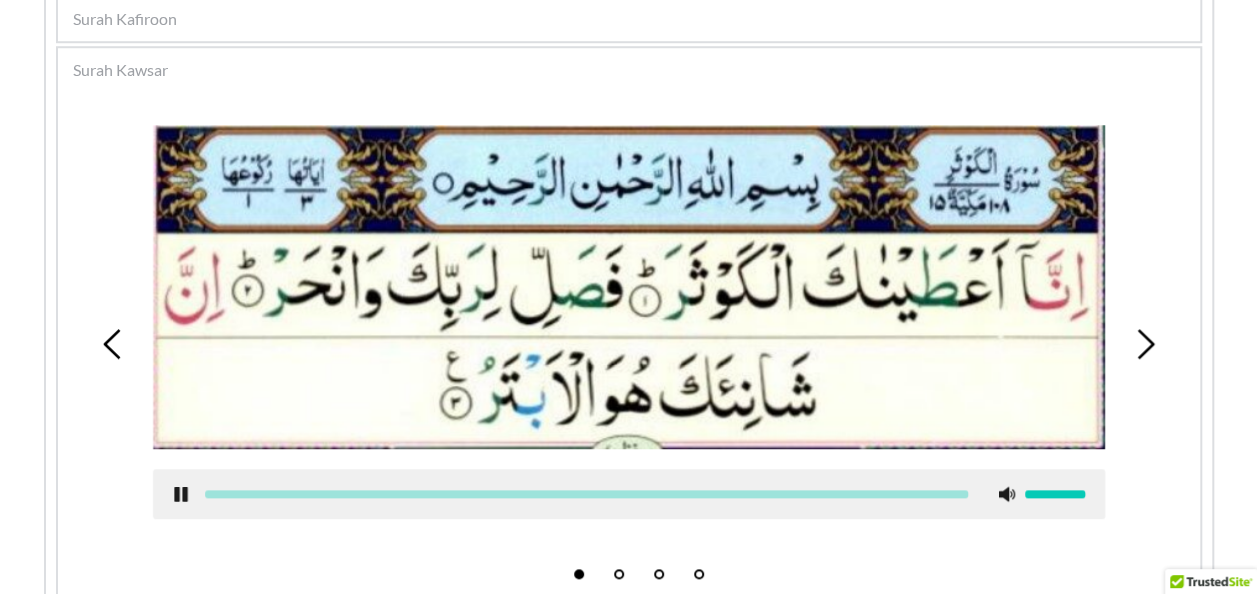 click 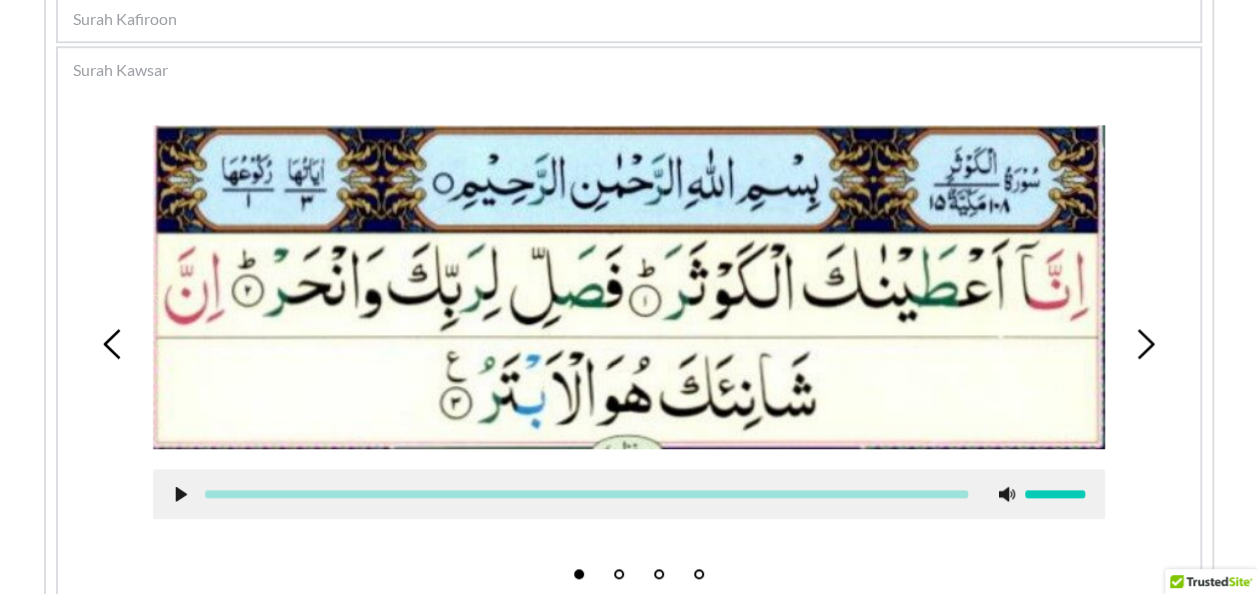 click 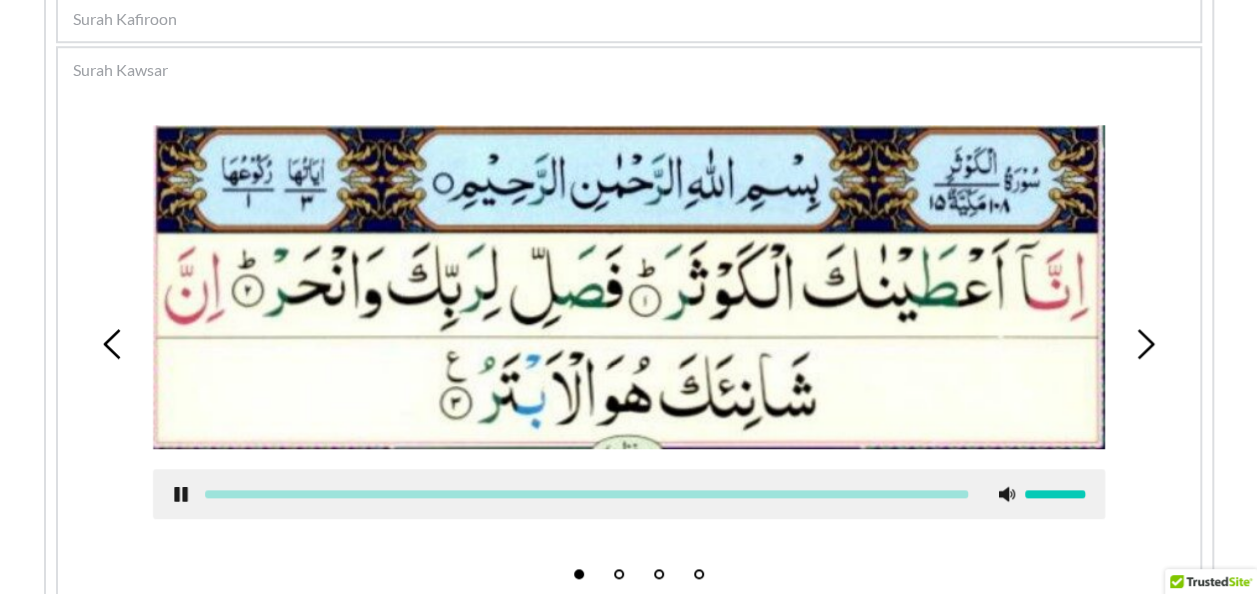click 